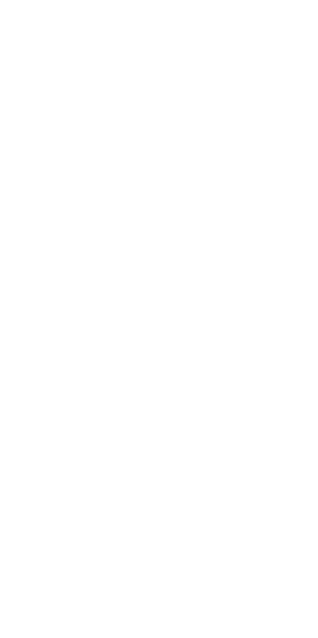 scroll, scrollTop: 0, scrollLeft: 0, axis: both 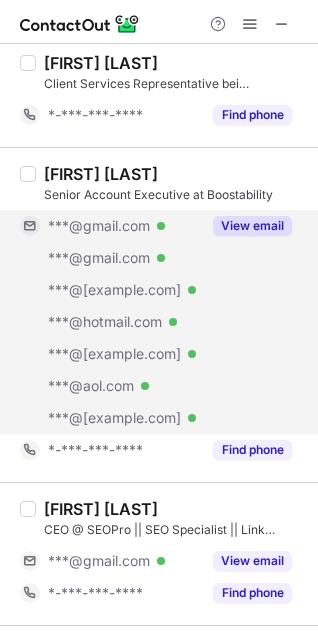 click on "View email" at bounding box center (252, 226) 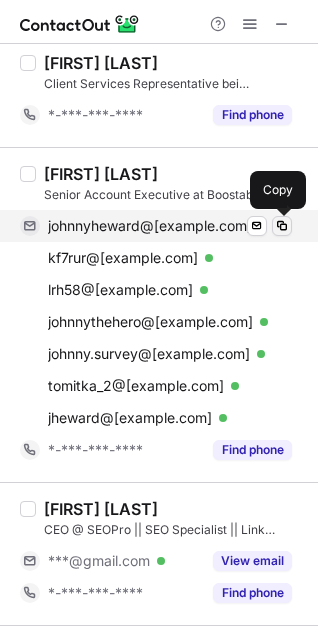 click at bounding box center (282, 226) 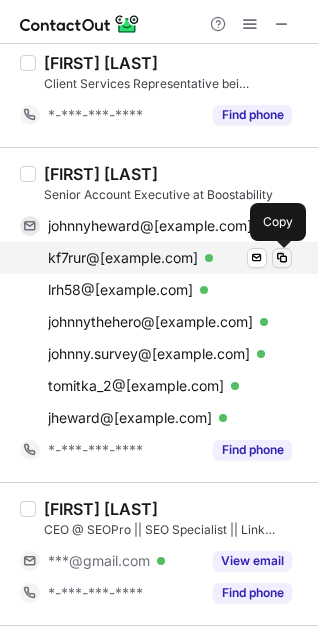 click at bounding box center (282, 258) 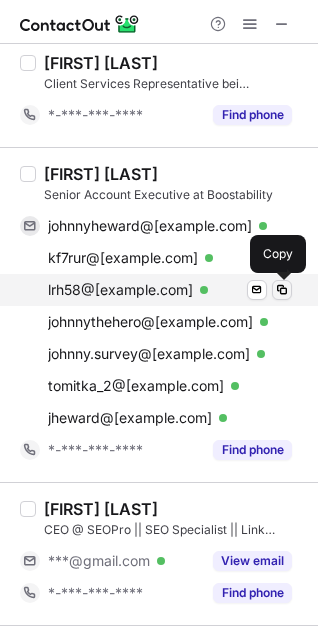 click at bounding box center (282, 290) 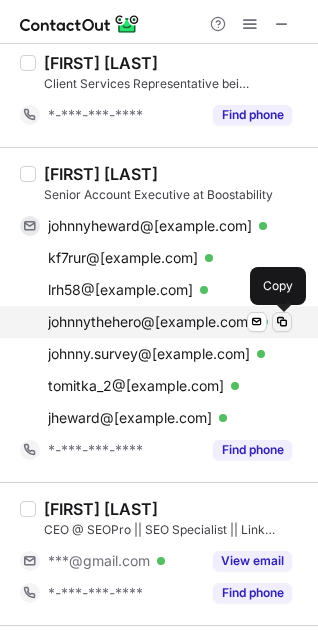 click at bounding box center [282, 322] 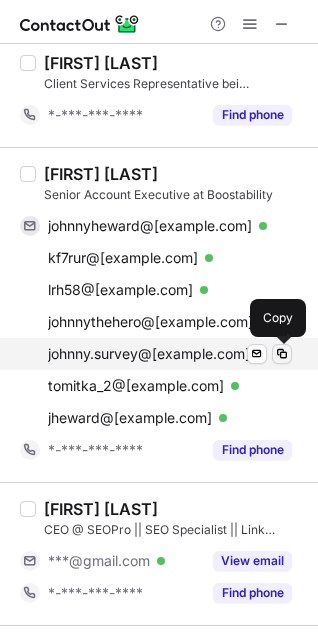 click at bounding box center [282, 354] 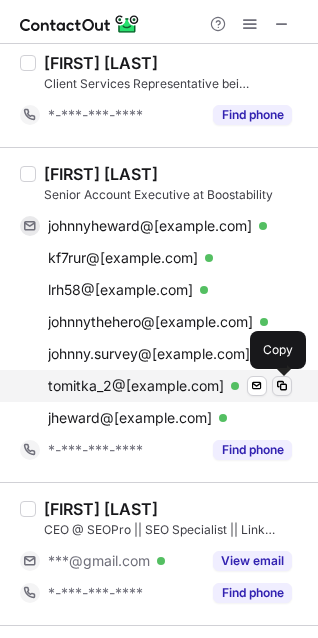 click at bounding box center [282, 386] 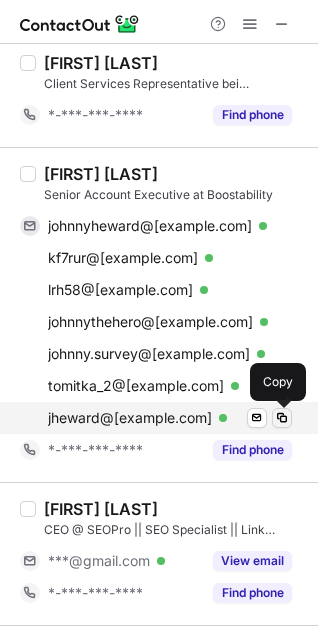 click at bounding box center [282, 418] 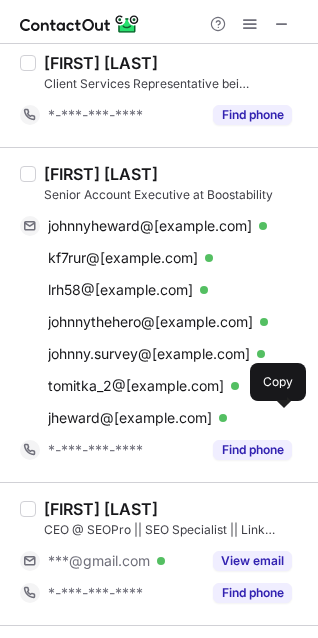 scroll, scrollTop: 282, scrollLeft: 0, axis: vertical 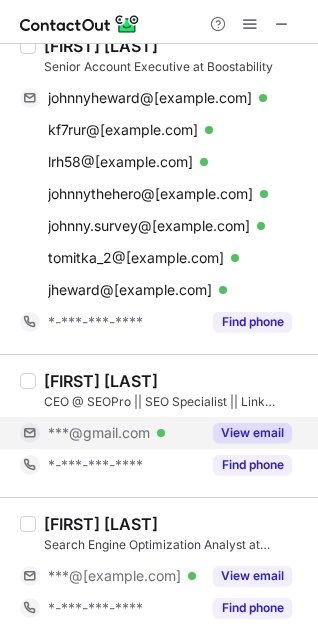 click on "View email" at bounding box center [252, 433] 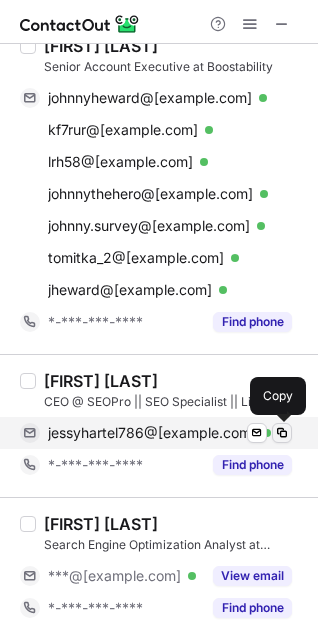 click at bounding box center [282, 433] 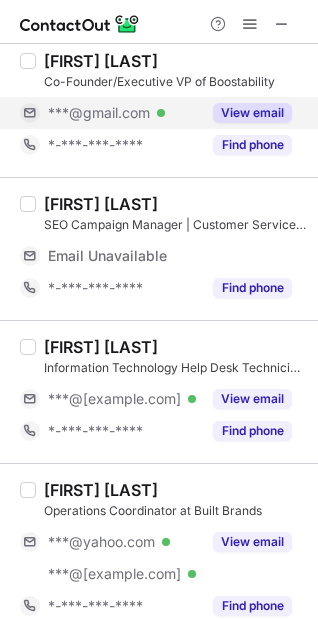 scroll, scrollTop: 43, scrollLeft: 0, axis: vertical 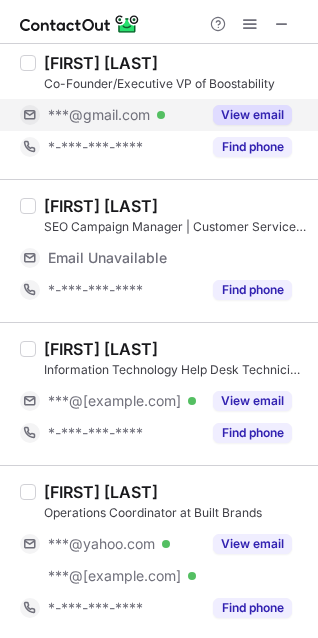 click on "View email" at bounding box center (252, 115) 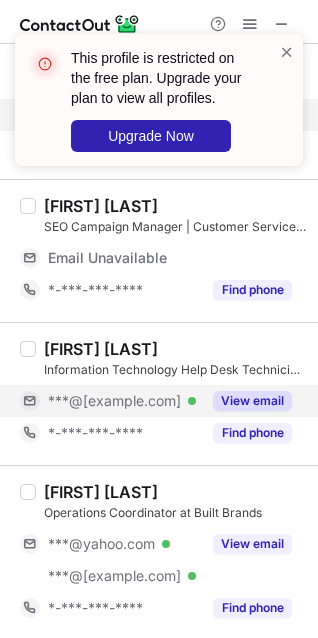 click on "View email" at bounding box center [252, 401] 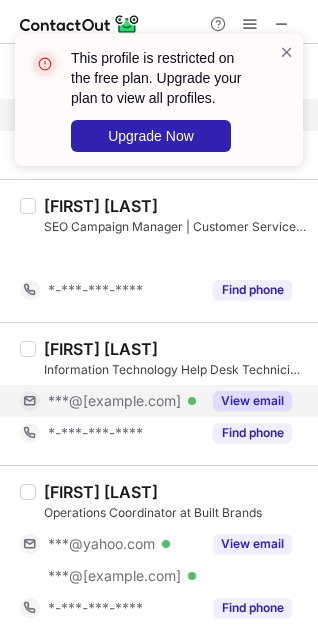 scroll, scrollTop: 11, scrollLeft: 0, axis: vertical 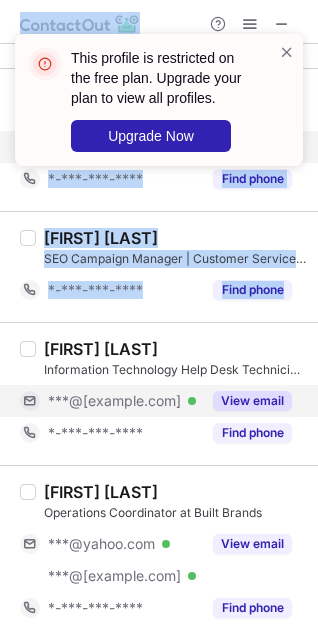 drag, startPoint x: 312, startPoint y: 180, endPoint x: 314, endPoint y: 329, distance: 149.01343 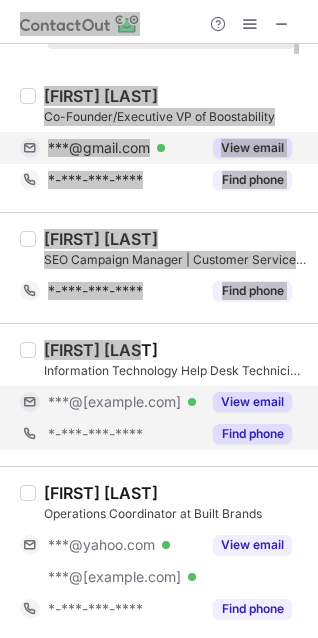 scroll, scrollTop: 43, scrollLeft: 0, axis: vertical 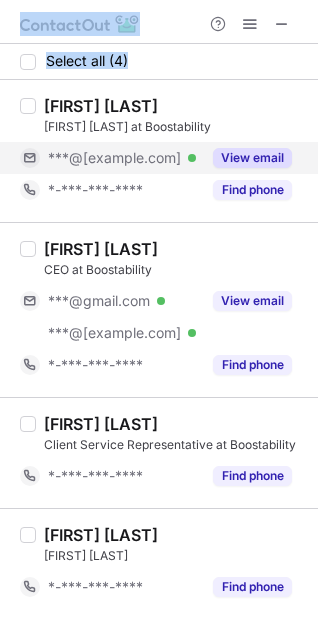 click on "[FIRST] [LAST] Customer Support Representative at Boostability ***@[example.com] Verified View email [PHONE] Find phone" at bounding box center [171, 151] 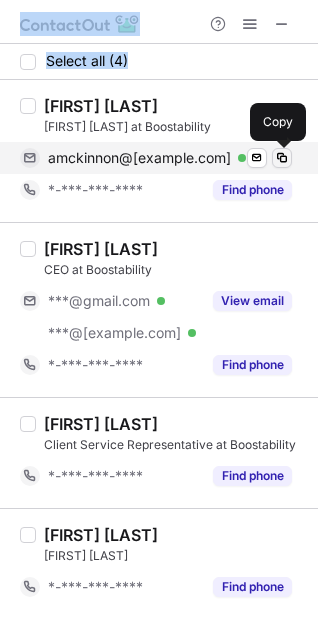 click at bounding box center [282, 158] 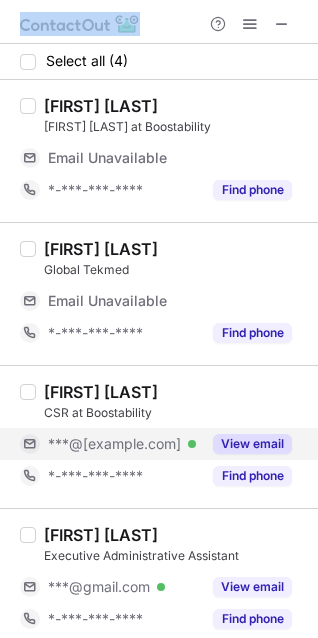 click on "View email" at bounding box center (252, 444) 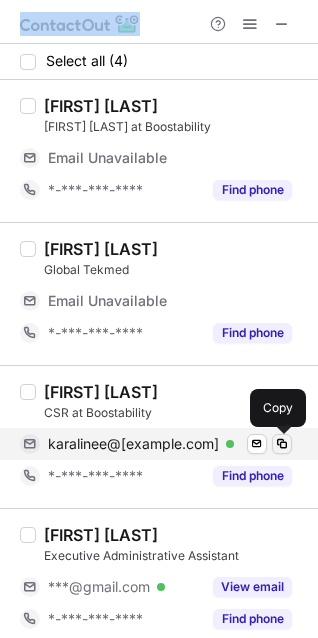 click at bounding box center [282, 444] 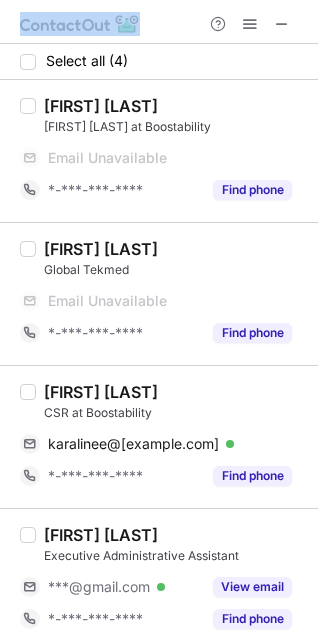 scroll, scrollTop: 11, scrollLeft: 0, axis: vertical 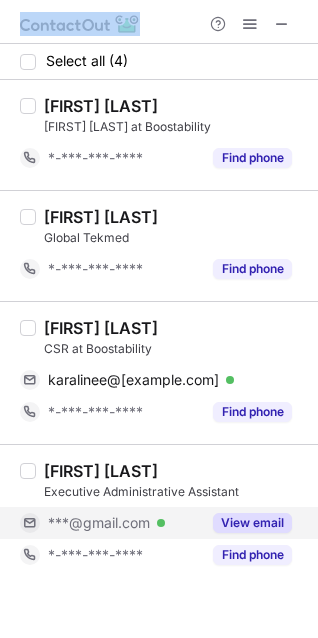 click on "View email" at bounding box center [252, 523] 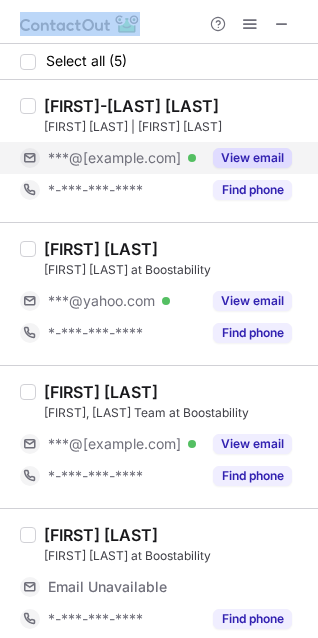 click on "View email" at bounding box center [252, 158] 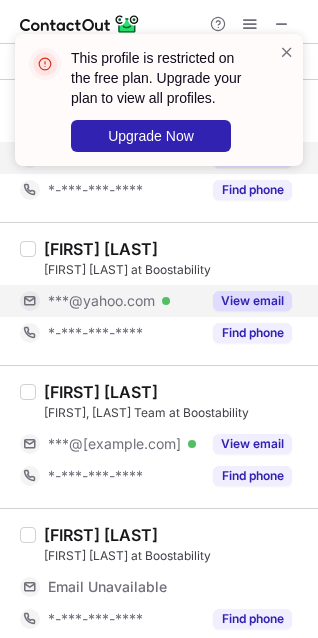 click on "View email" at bounding box center (246, 301) 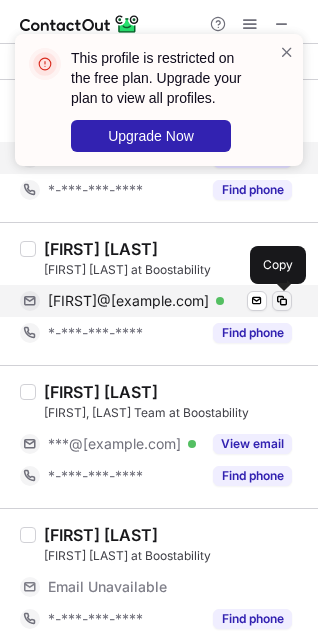 click at bounding box center (282, 301) 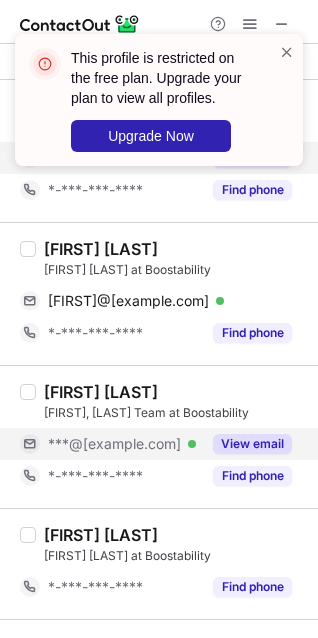 click on "View email" at bounding box center (246, 444) 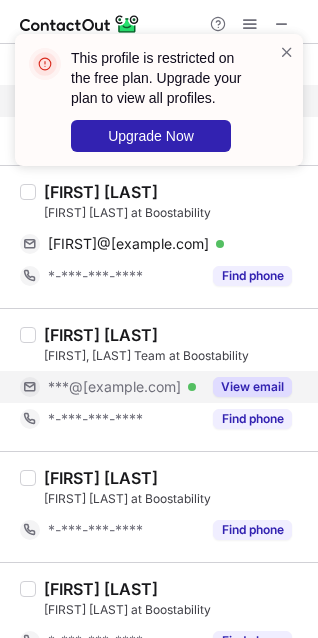 scroll, scrollTop: 90, scrollLeft: 0, axis: vertical 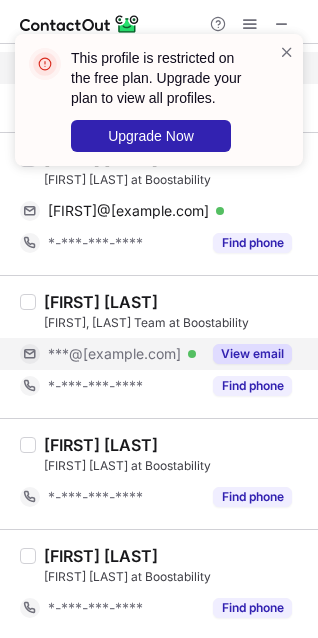 click on "View email" at bounding box center (252, 354) 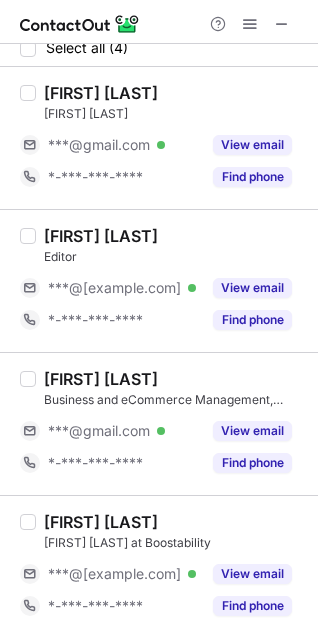 scroll, scrollTop: 11, scrollLeft: 0, axis: vertical 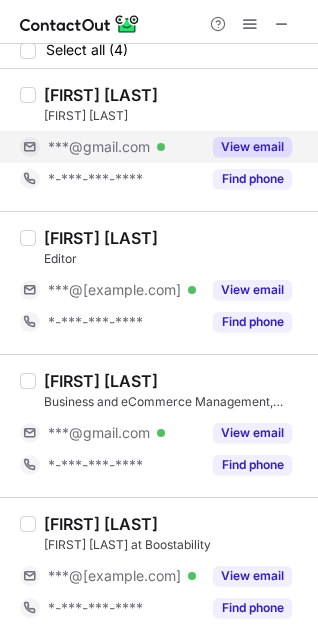 click on "View email" at bounding box center [252, 147] 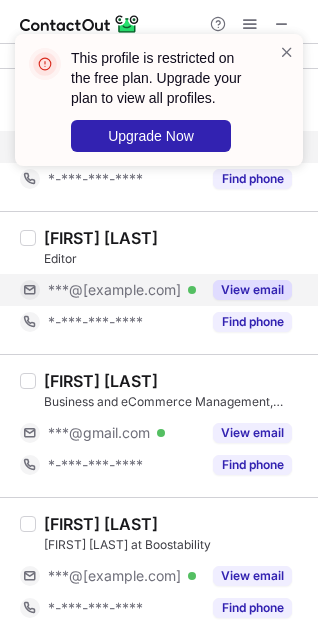 click on "View email" at bounding box center (252, 290) 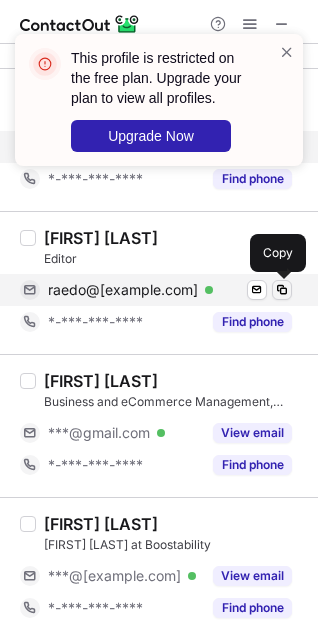 click at bounding box center [282, 290] 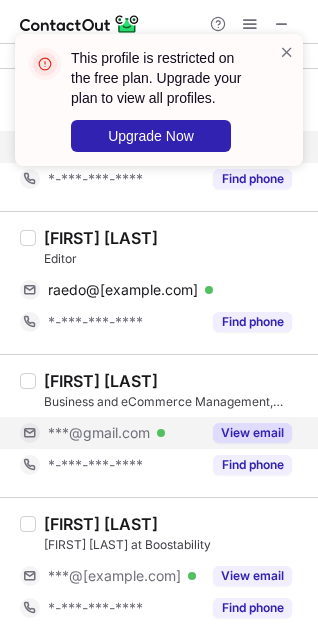 click on "View email" at bounding box center (252, 433) 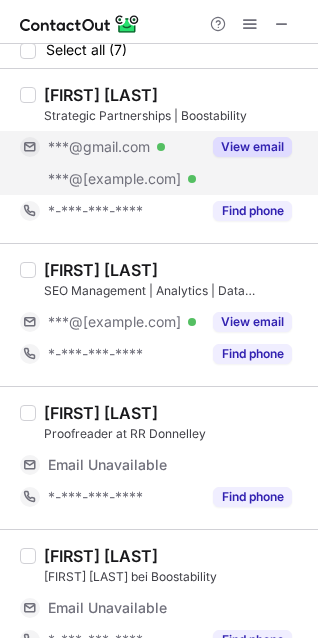 click on "View email" at bounding box center (252, 147) 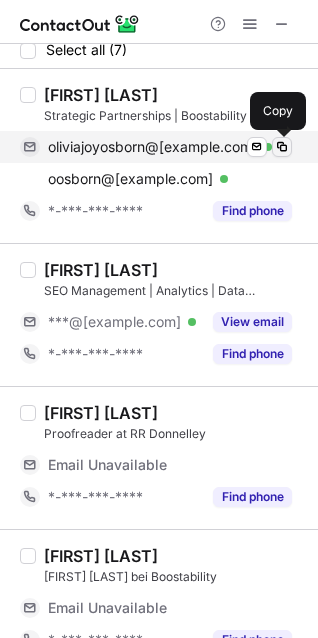 click at bounding box center (282, 147) 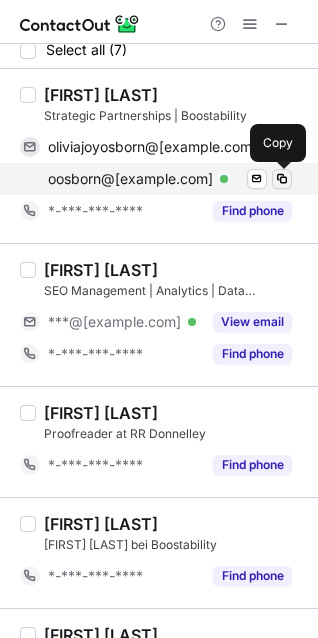 click at bounding box center [282, 179] 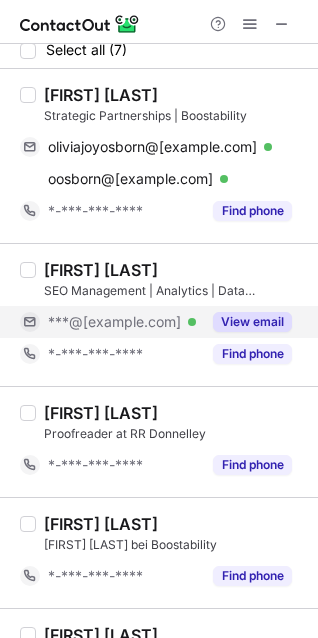 click on "View email" at bounding box center (252, 322) 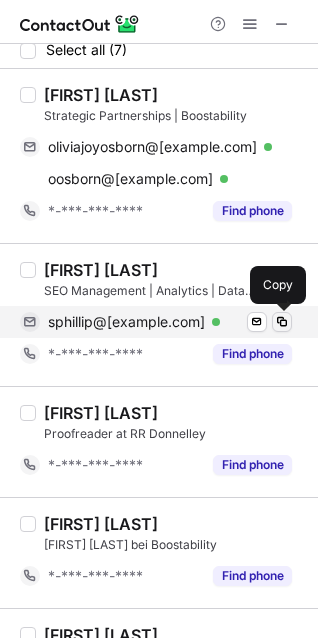 click at bounding box center (282, 322) 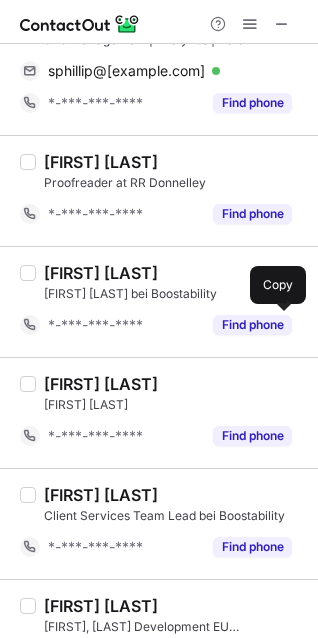 scroll, scrollTop: 276, scrollLeft: 0, axis: vertical 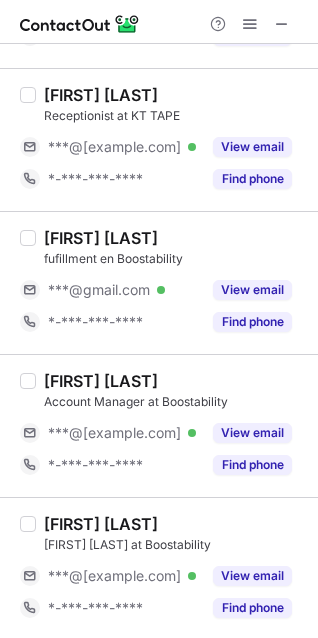 click on "[FIRST] [LAST] Receptionist at KT TAPE ***@[example.com] Verified View email [PHONE] Find phone" at bounding box center [171, 140] 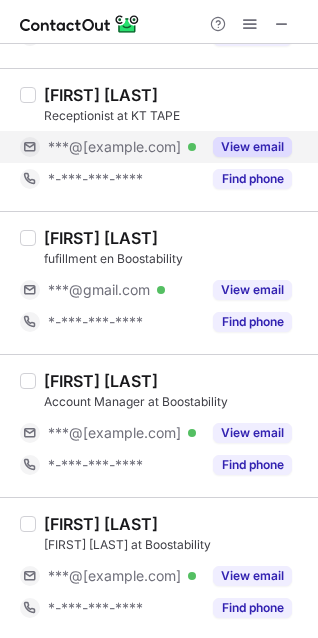 click on "View email" at bounding box center [252, 147] 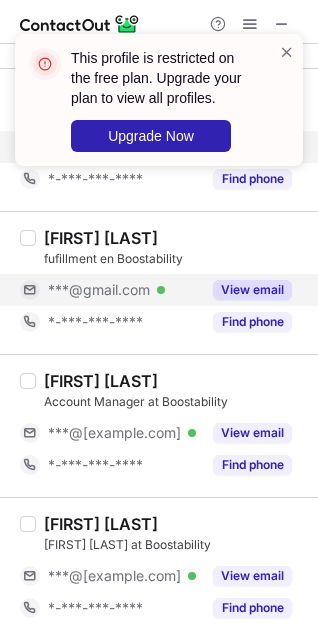 click on "View email" at bounding box center (252, 290) 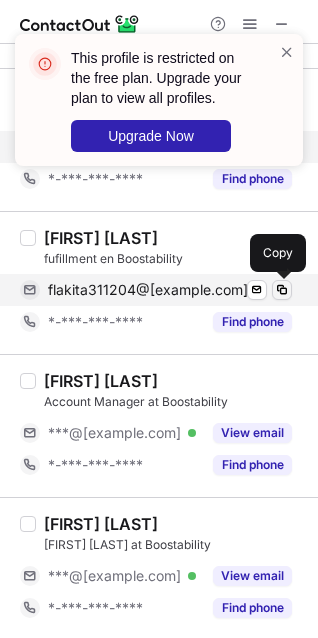 click at bounding box center (282, 290) 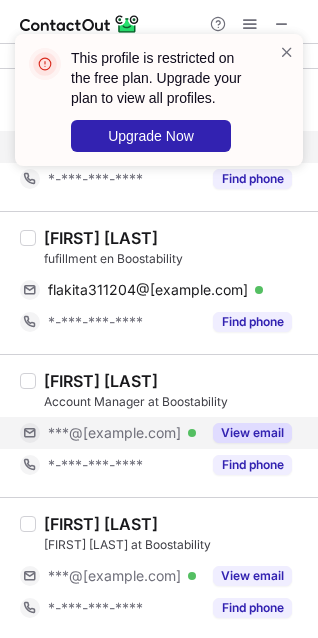 click on "View email" at bounding box center [252, 433] 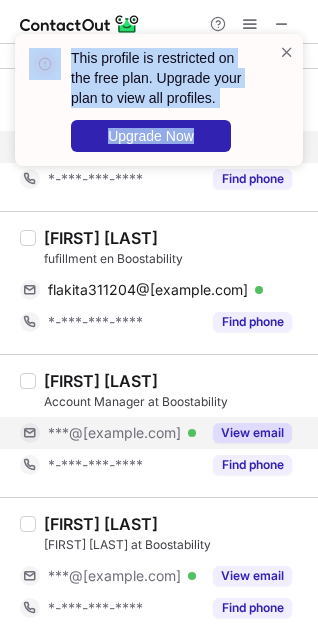drag, startPoint x: 308, startPoint y: 186, endPoint x: 330, endPoint y: 377, distance: 192.26285 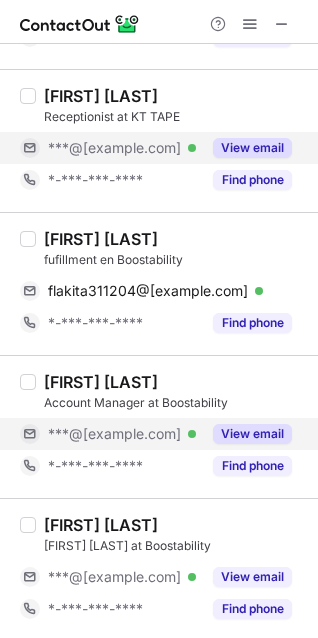 scroll, scrollTop: 615, scrollLeft: 0, axis: vertical 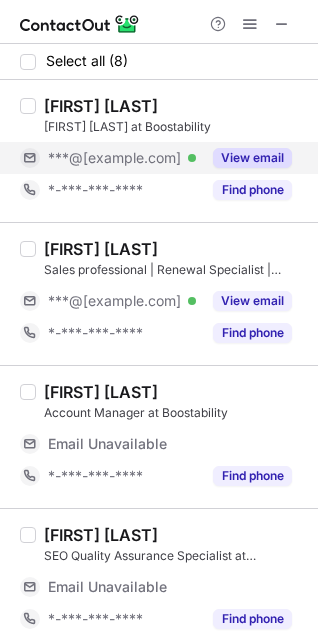 click on "View email" at bounding box center [246, 158] 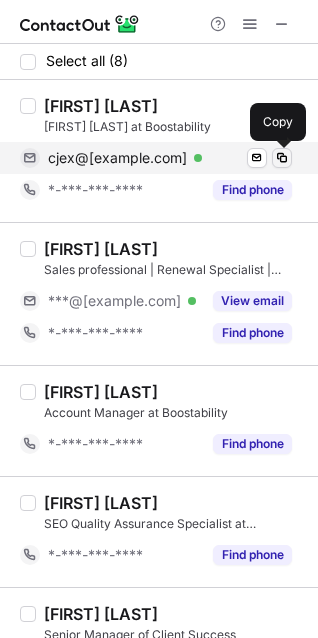 click at bounding box center (282, 158) 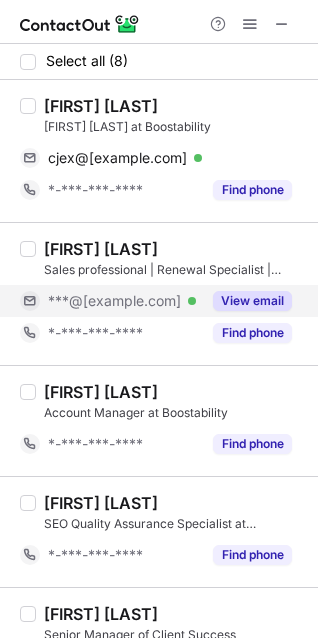 click on "View email" at bounding box center [252, 301] 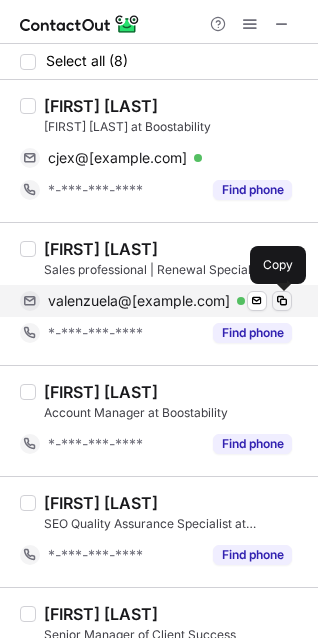 click at bounding box center (282, 301) 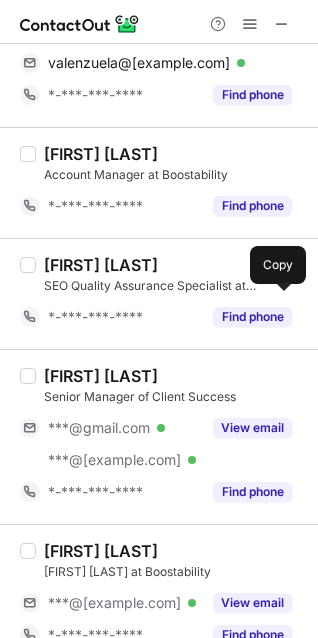 scroll, scrollTop: 257, scrollLeft: 0, axis: vertical 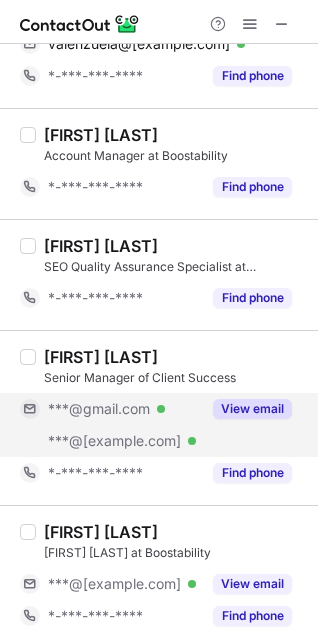 click on "View email" at bounding box center (252, 409) 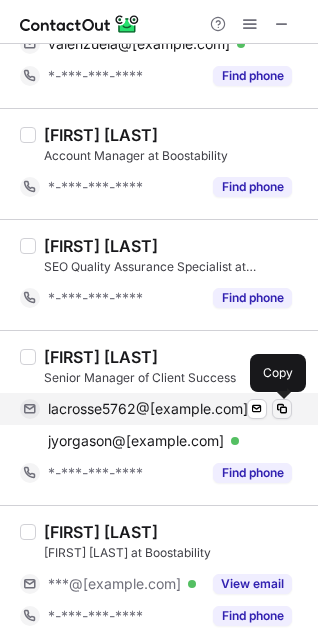 click at bounding box center [282, 409] 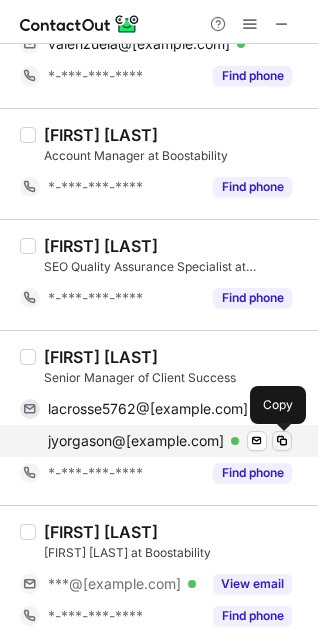 click at bounding box center [282, 441] 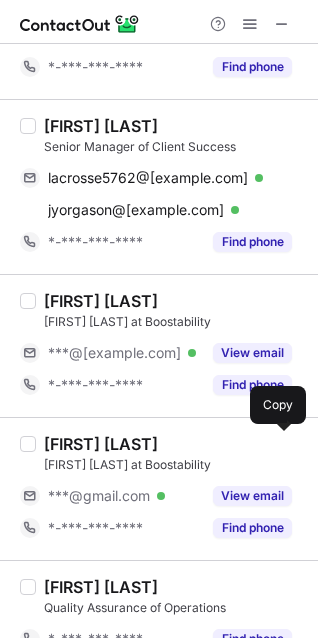 scroll, scrollTop: 519, scrollLeft: 0, axis: vertical 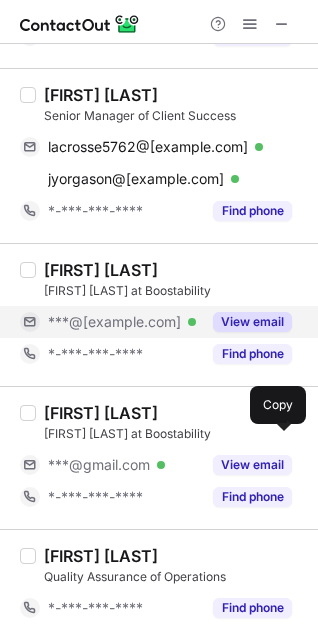 click on "View email" at bounding box center [252, 322] 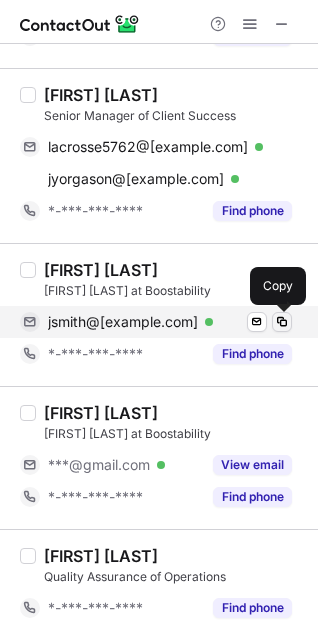 click at bounding box center [282, 322] 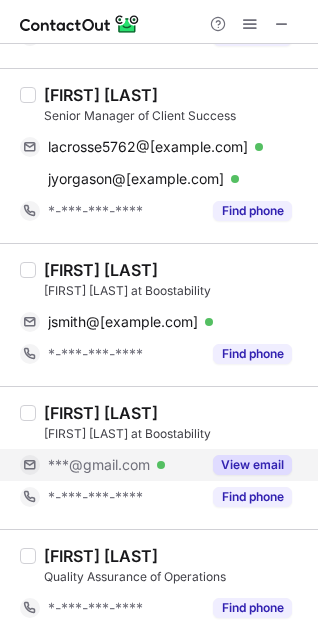 click on "View email" at bounding box center [252, 465] 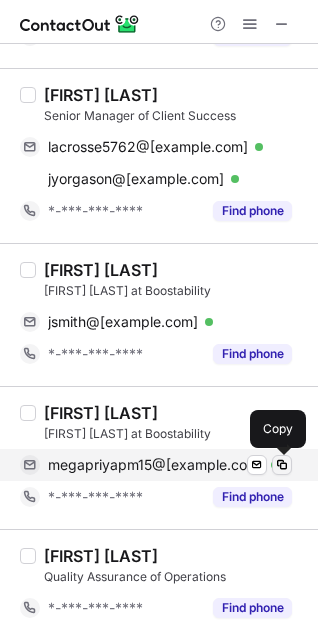 click at bounding box center (282, 465) 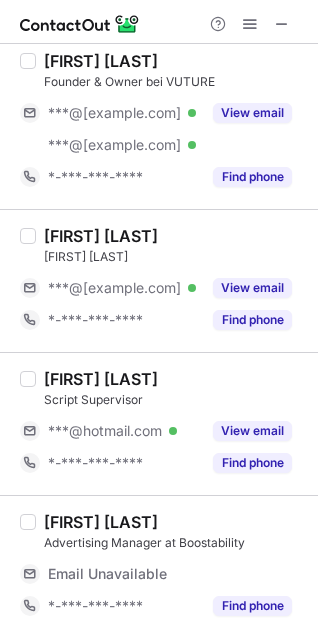 scroll, scrollTop: 615, scrollLeft: 0, axis: vertical 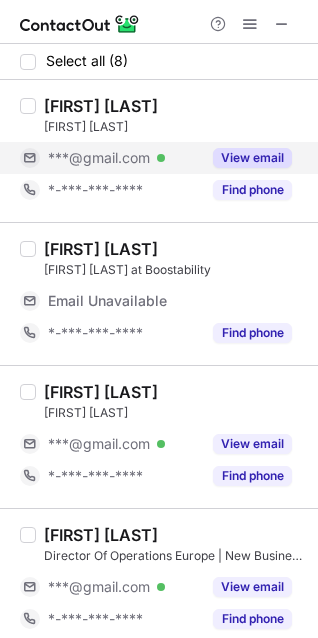 click on "View email" at bounding box center (252, 158) 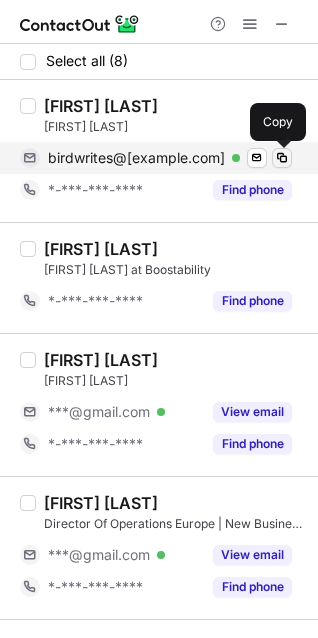 click at bounding box center [282, 158] 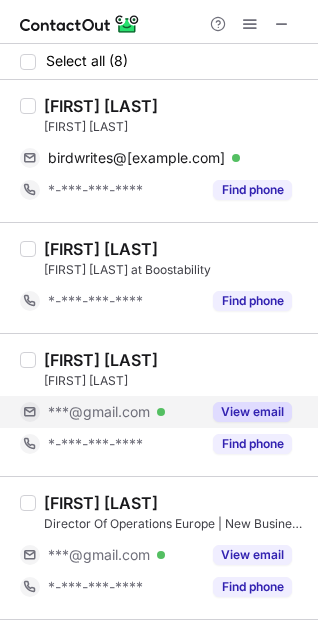click on "View email" at bounding box center (246, 412) 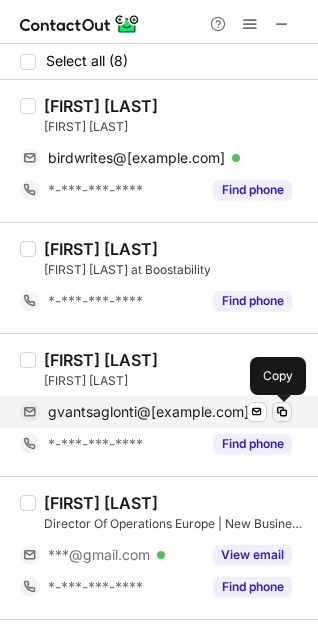 click at bounding box center [282, 412] 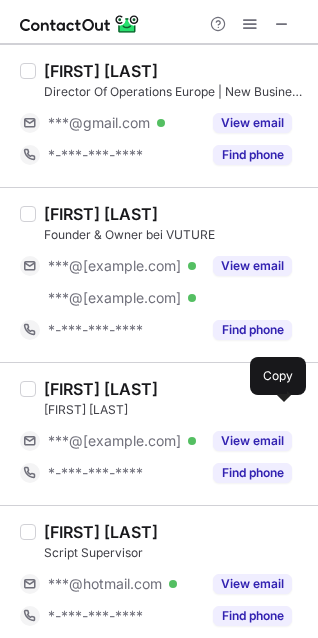 scroll, scrollTop: 448, scrollLeft: 0, axis: vertical 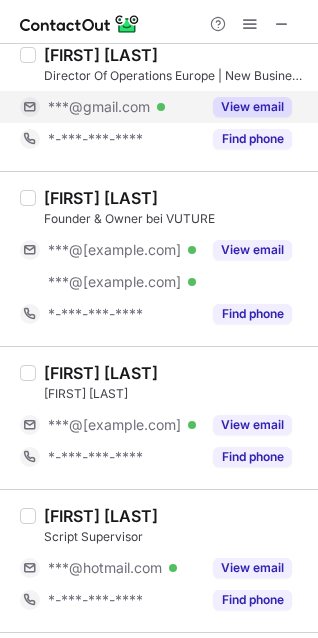 click on "View email" at bounding box center (252, 107) 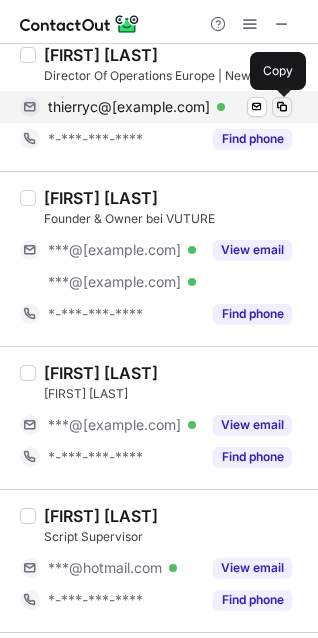 click at bounding box center [282, 107] 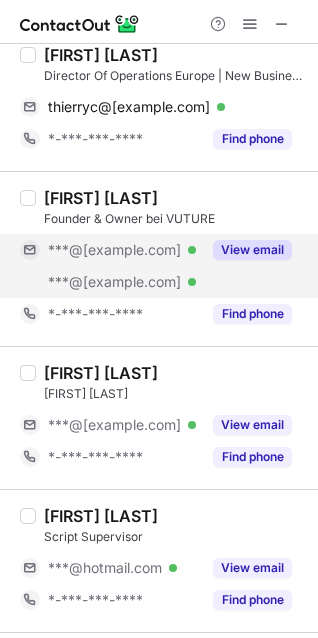 click on "View email" at bounding box center (252, 250) 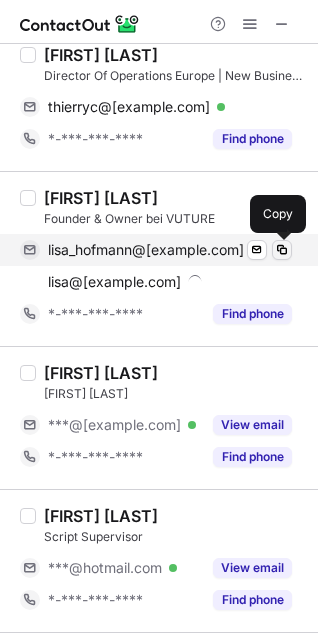 click at bounding box center (282, 250) 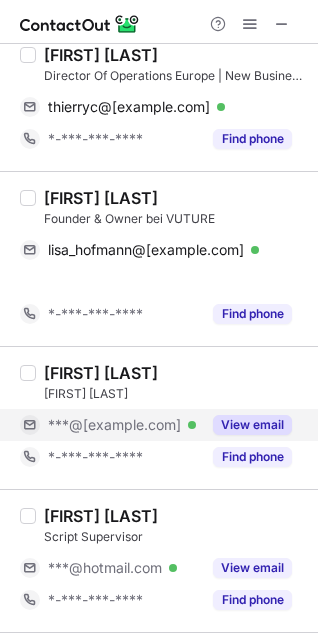click on "[FIRST] [LAST] Digital Campaign Success Team Lead [PHONE] Find phone" at bounding box center [171, 418] 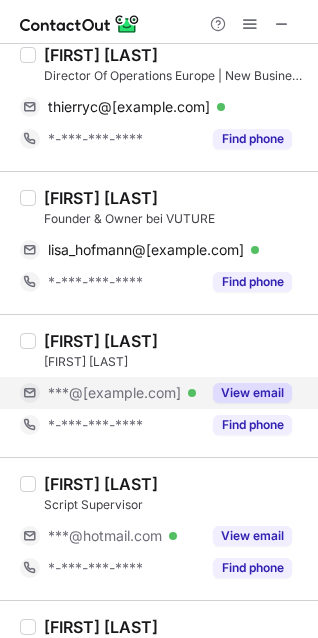 click on "View email" at bounding box center (252, 393) 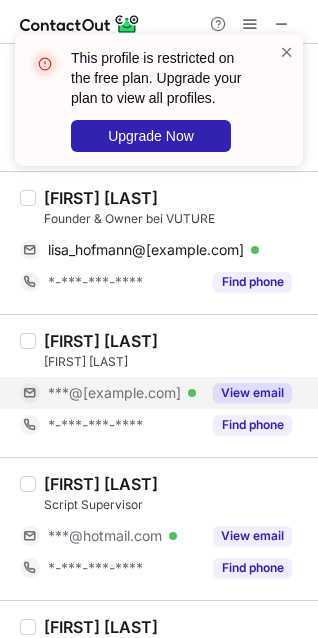 scroll, scrollTop: 519, scrollLeft: 0, axis: vertical 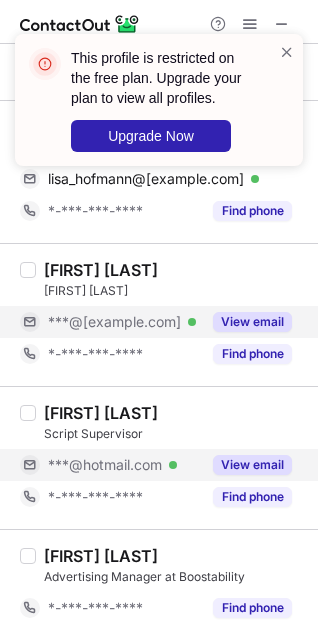 click on "View email" at bounding box center (252, 465) 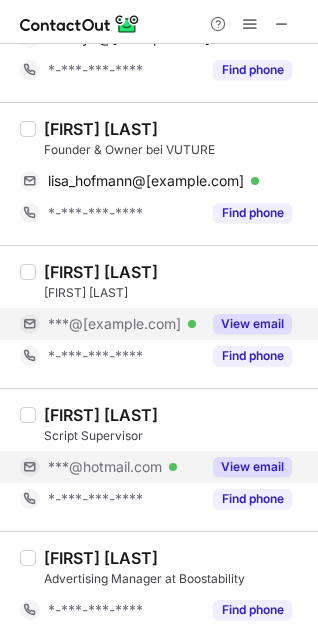 scroll, scrollTop: 790, scrollLeft: 0, axis: vertical 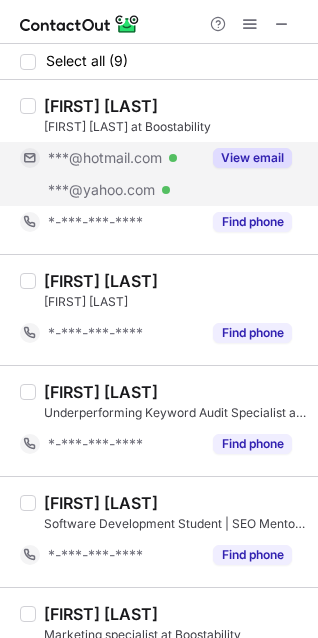 click on "View email" at bounding box center [246, 158] 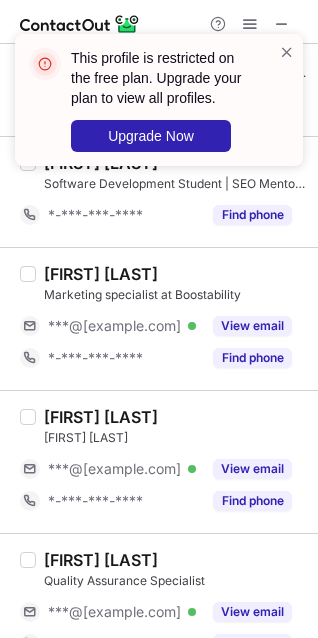 scroll, scrollTop: 440, scrollLeft: 0, axis: vertical 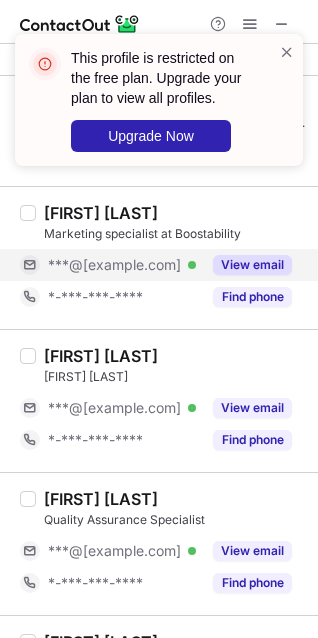 click on "View email" at bounding box center [252, 265] 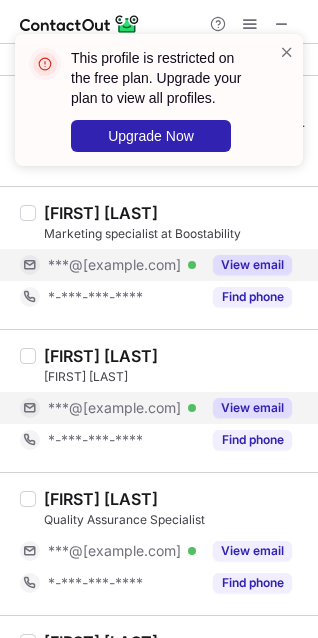click on "View email" at bounding box center (252, 408) 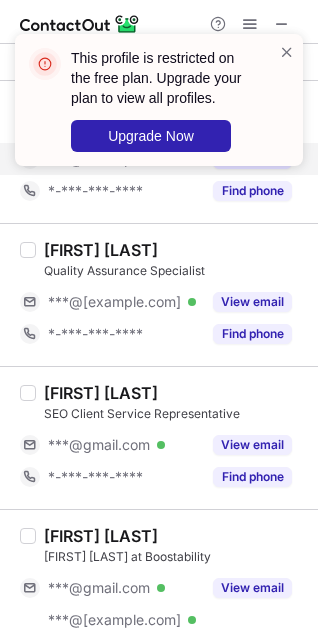 scroll, scrollTop: 660, scrollLeft: 0, axis: vertical 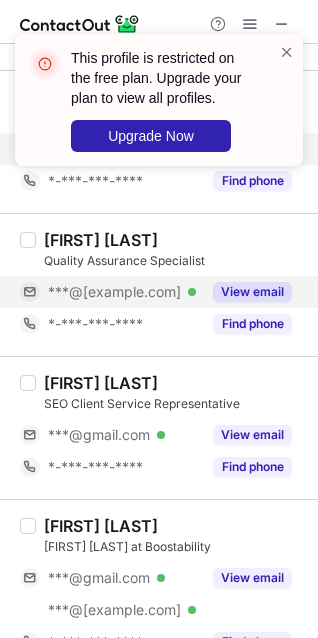 click on "View email" at bounding box center (252, 292) 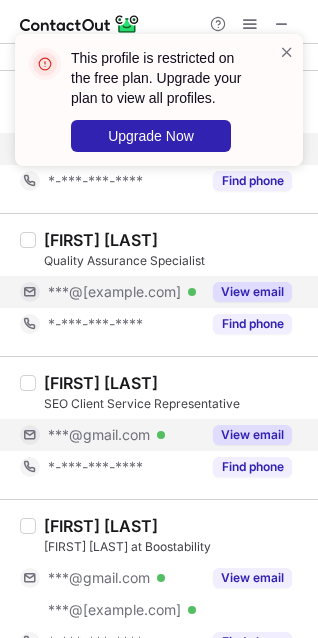 click on "View email" at bounding box center [252, 435] 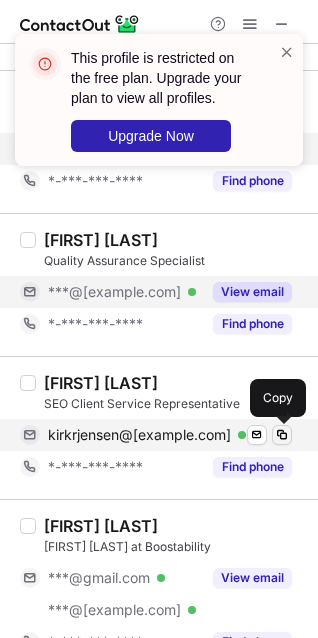 click at bounding box center [282, 435] 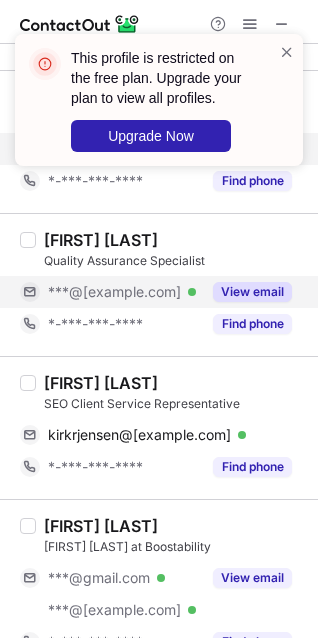 scroll, scrollTop: 694, scrollLeft: 0, axis: vertical 